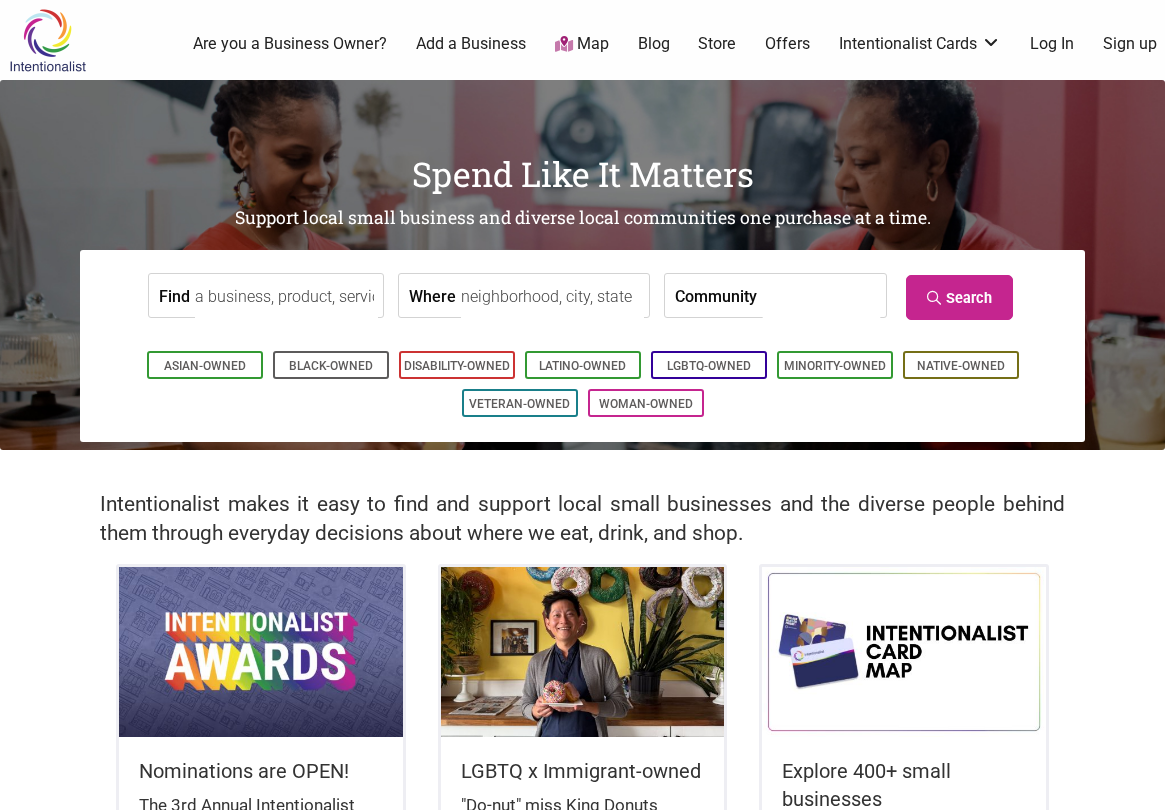 scroll, scrollTop: 0, scrollLeft: 0, axis: both 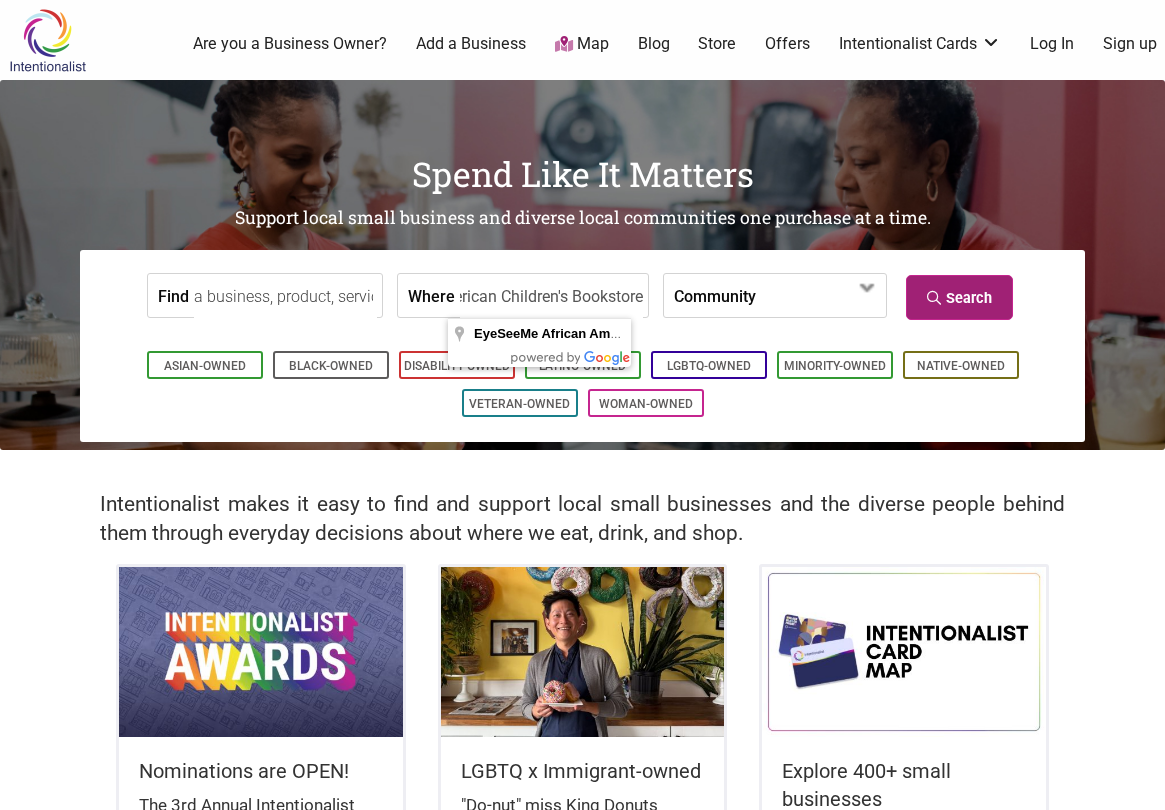 type on "EyeSeeMe African American Children's Bookstore" 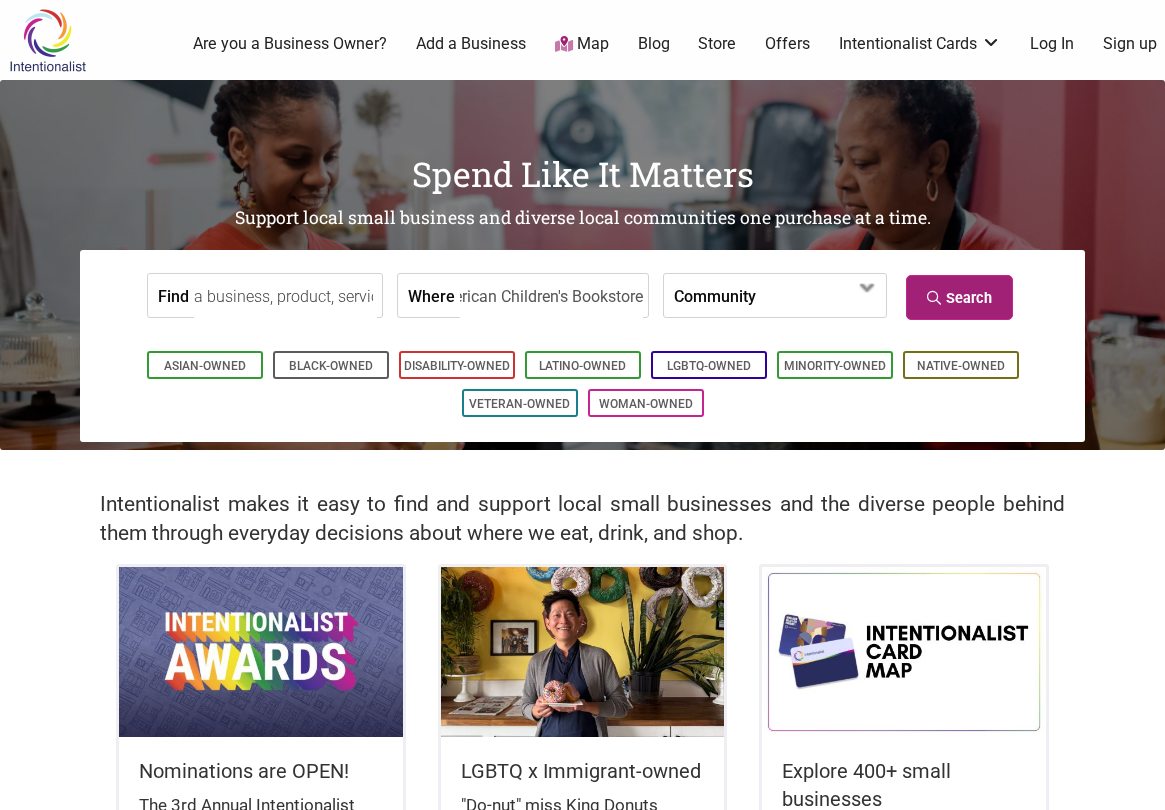 scroll, scrollTop: 0, scrollLeft: 0, axis: both 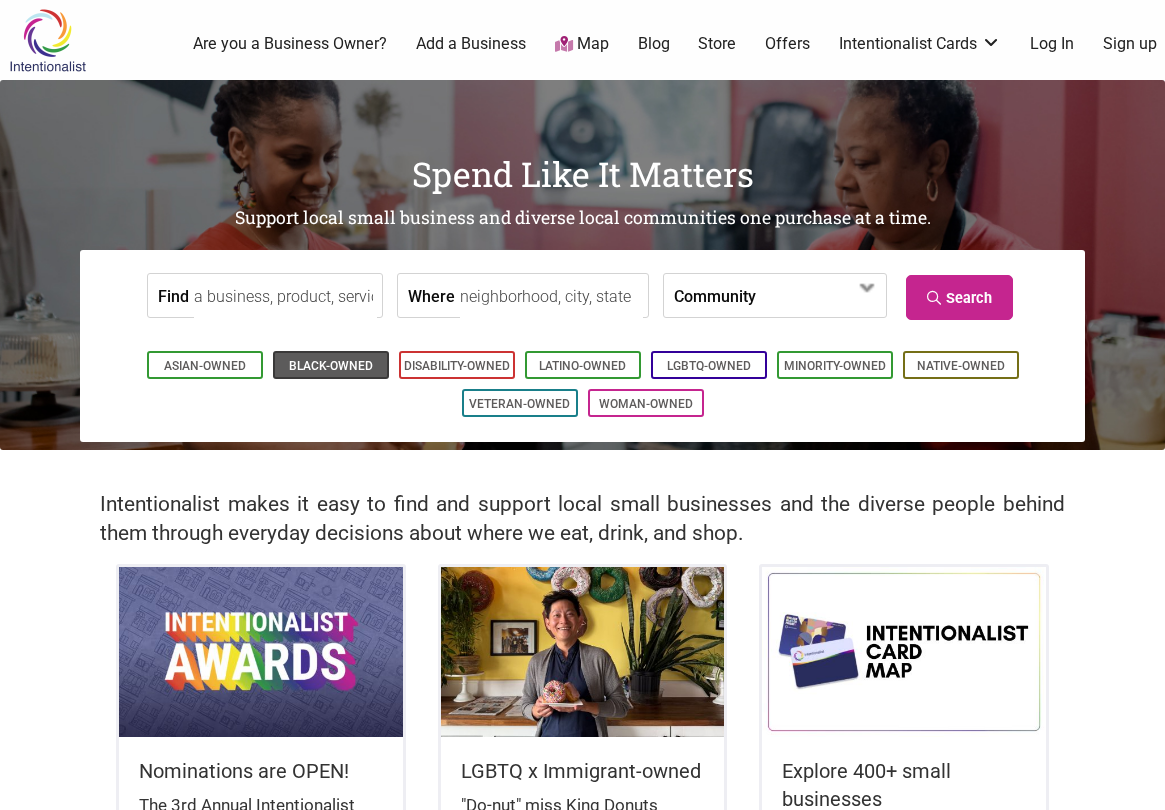 click on "Black-Owned" at bounding box center (331, 366) 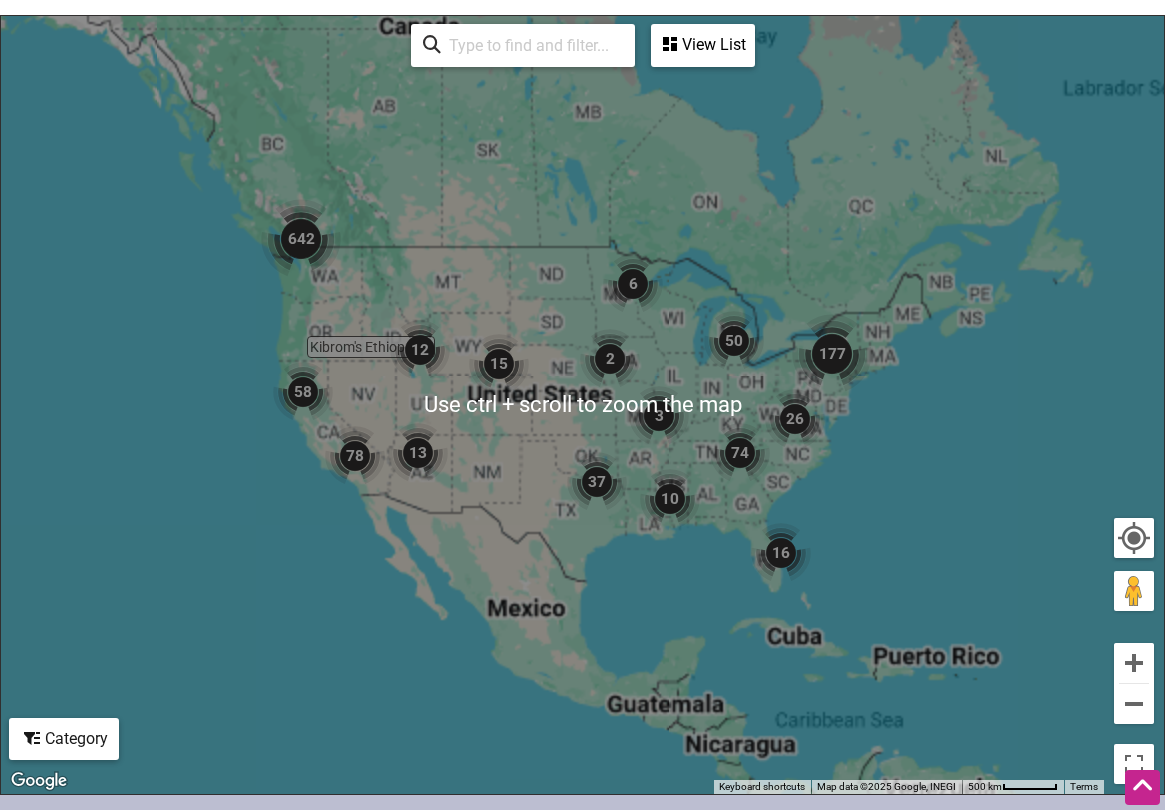 scroll, scrollTop: 961, scrollLeft: 0, axis: vertical 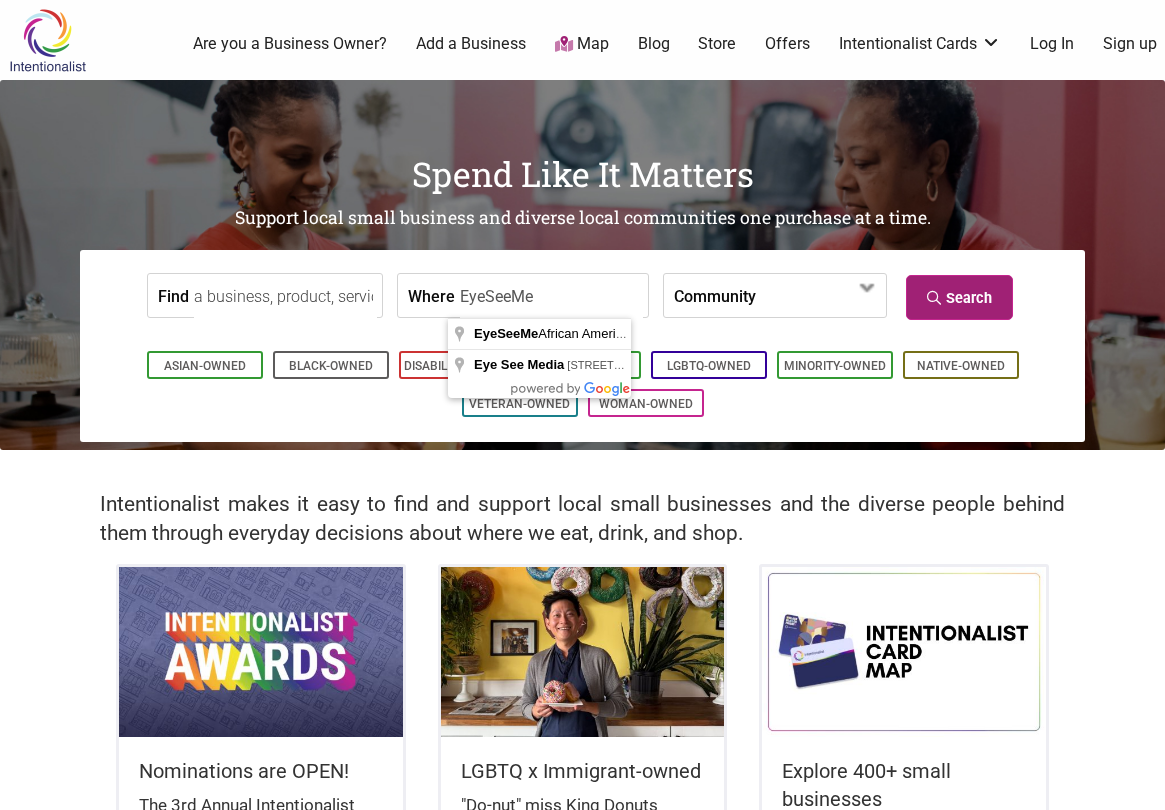 type on "EyeSeeMe" 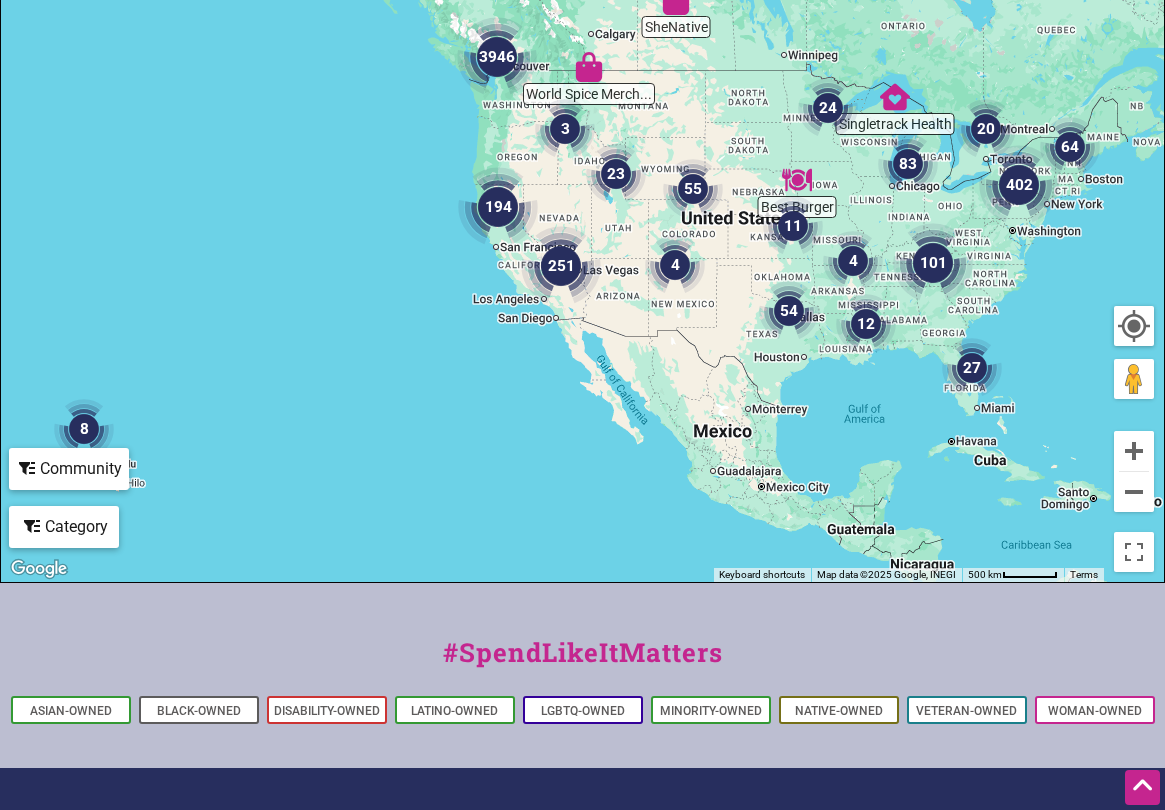scroll, scrollTop: 0, scrollLeft: 0, axis: both 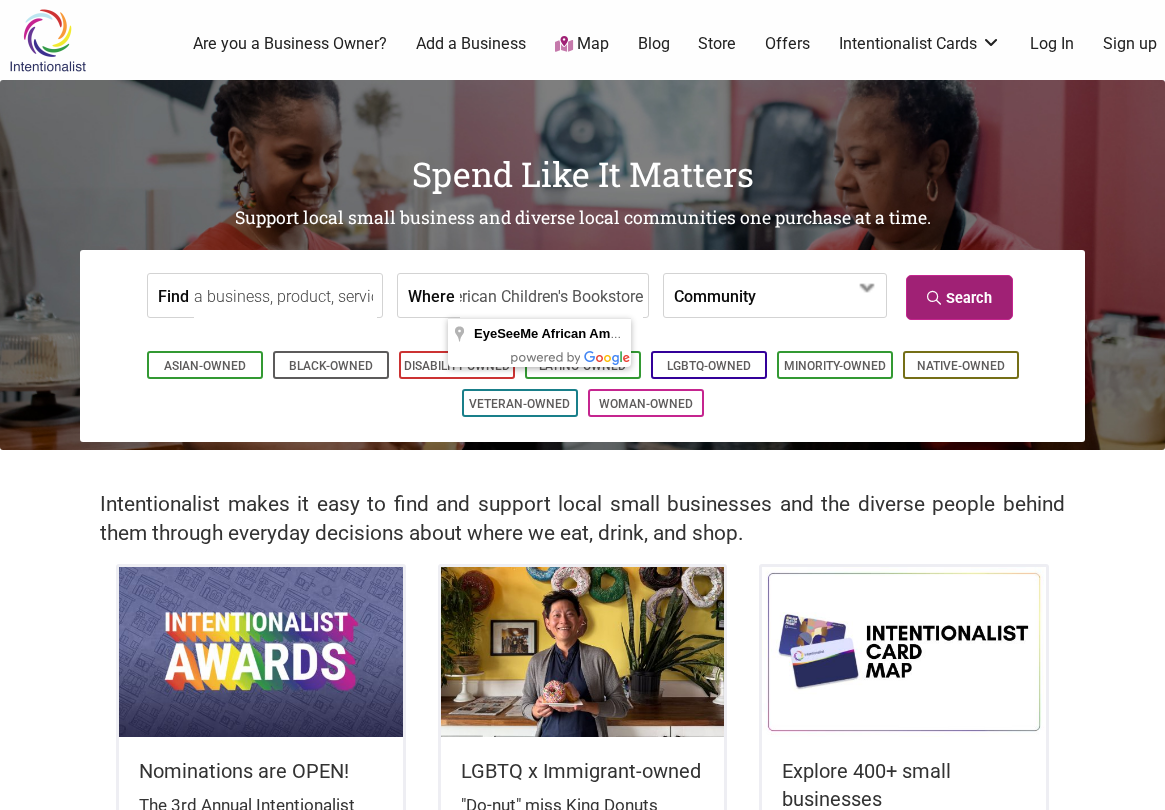 type on "EyeSeeMe African American Children's Bookstore" 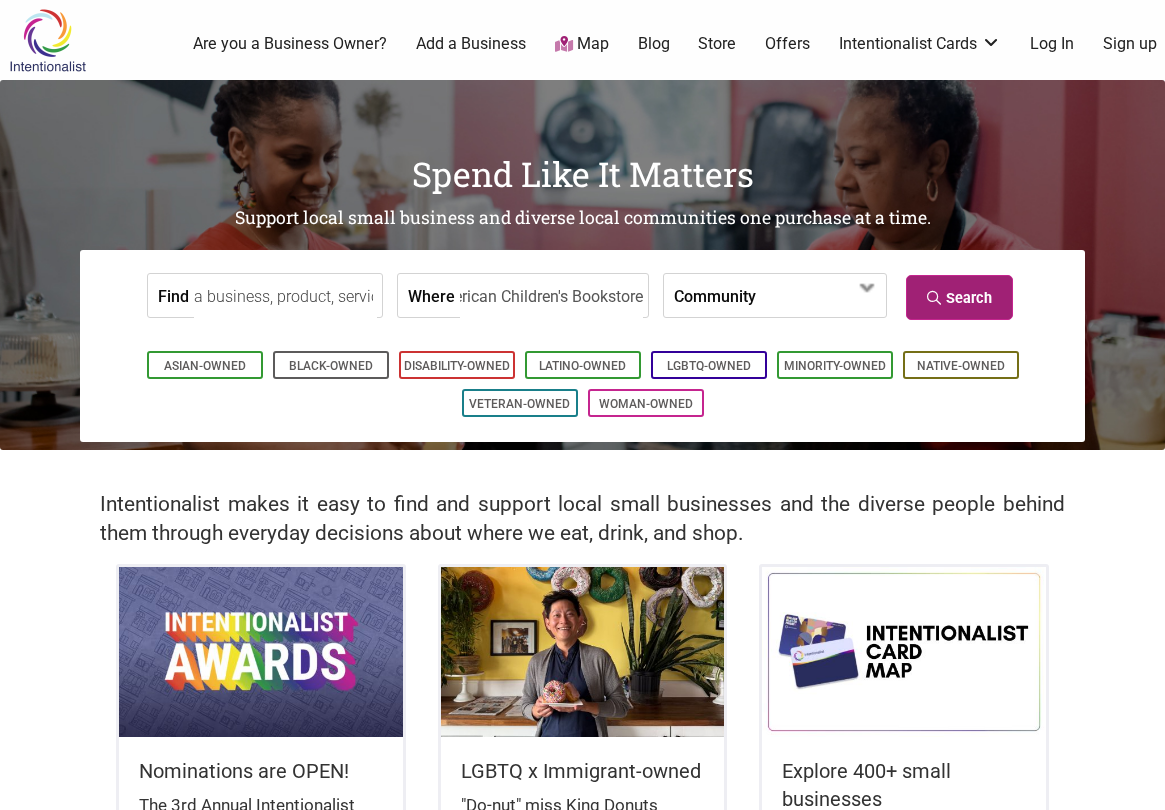 scroll, scrollTop: 0, scrollLeft: 0, axis: both 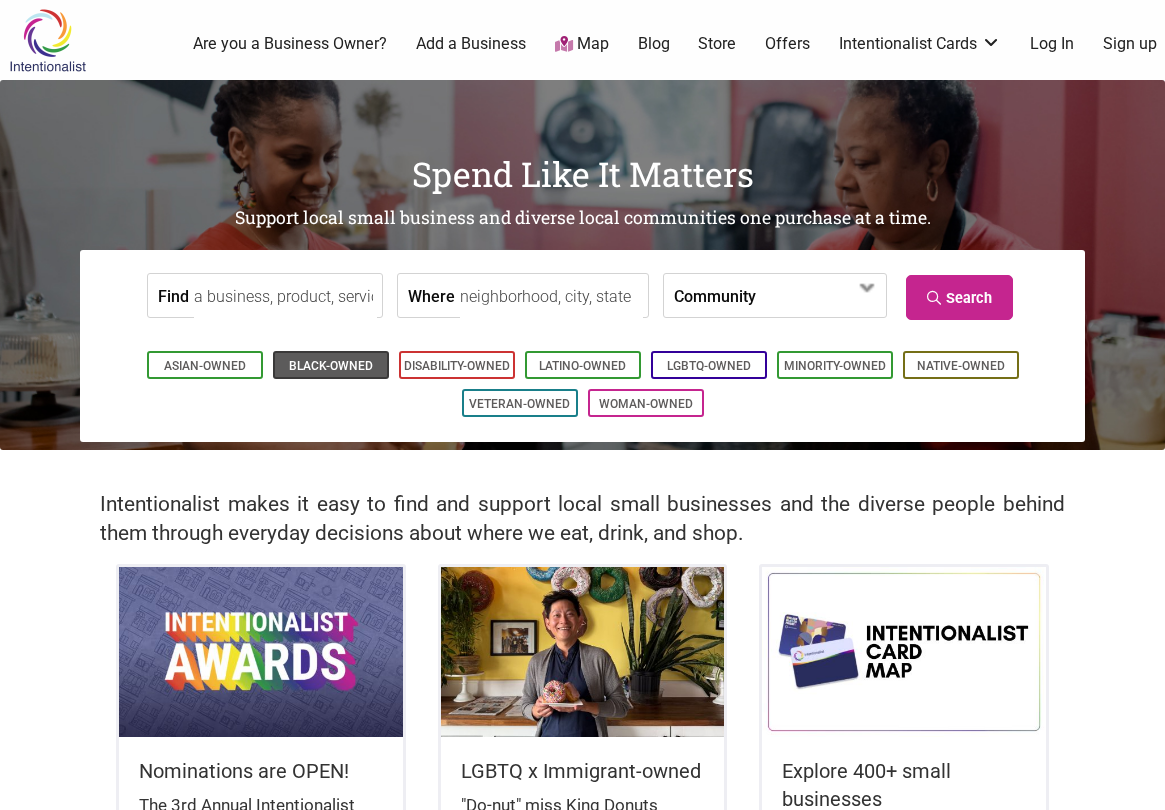 click on "Black-Owned" at bounding box center (331, 366) 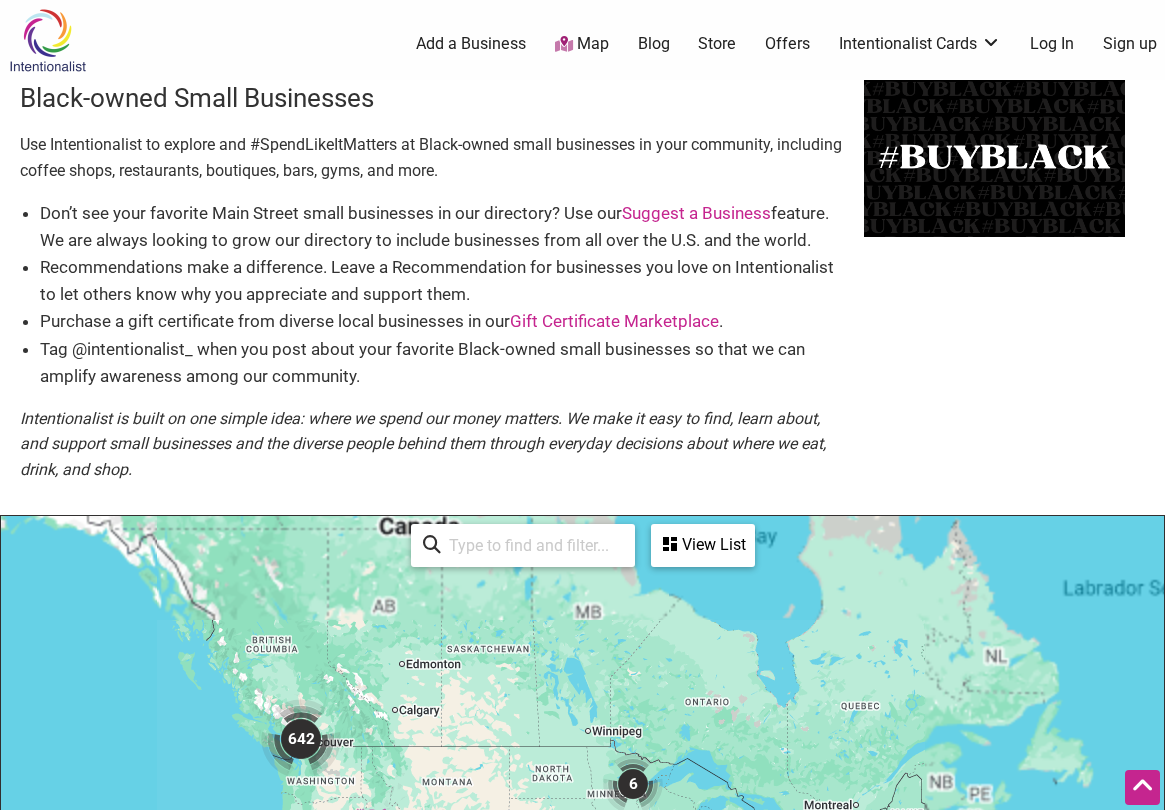 scroll, scrollTop: 500, scrollLeft: 0, axis: vertical 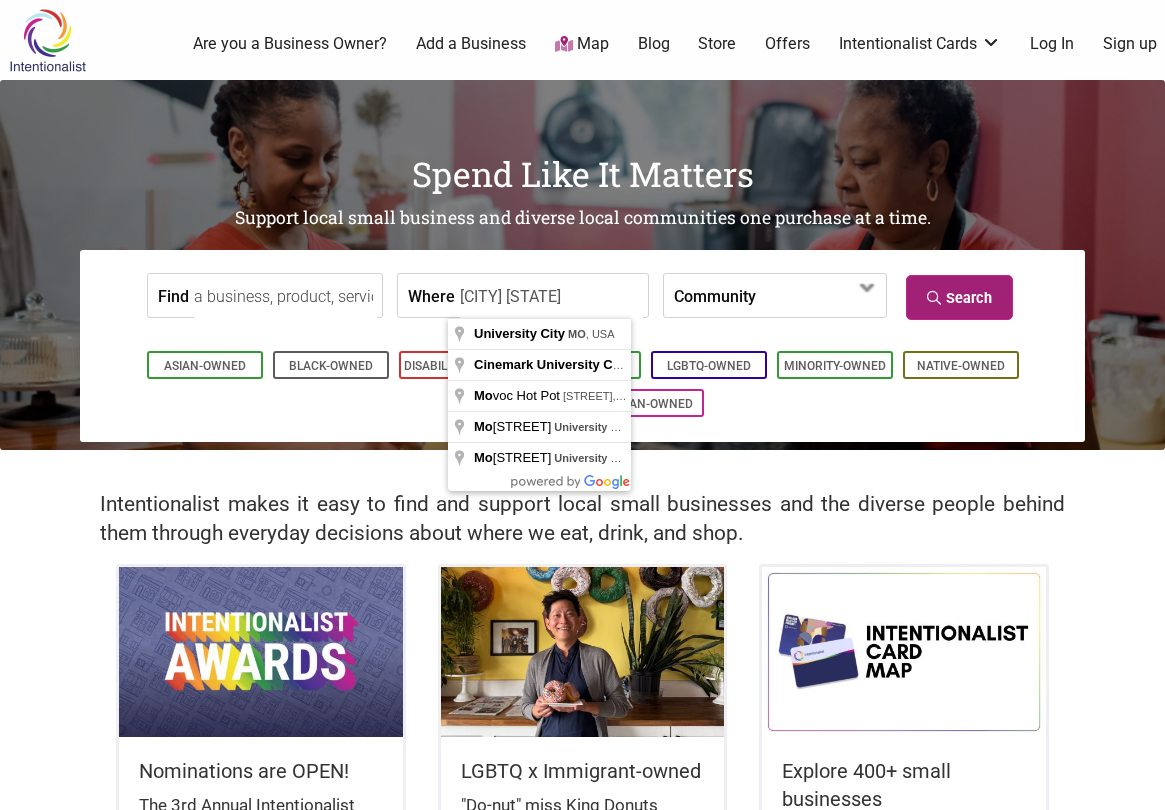 type on "[CITY] [STATE]" 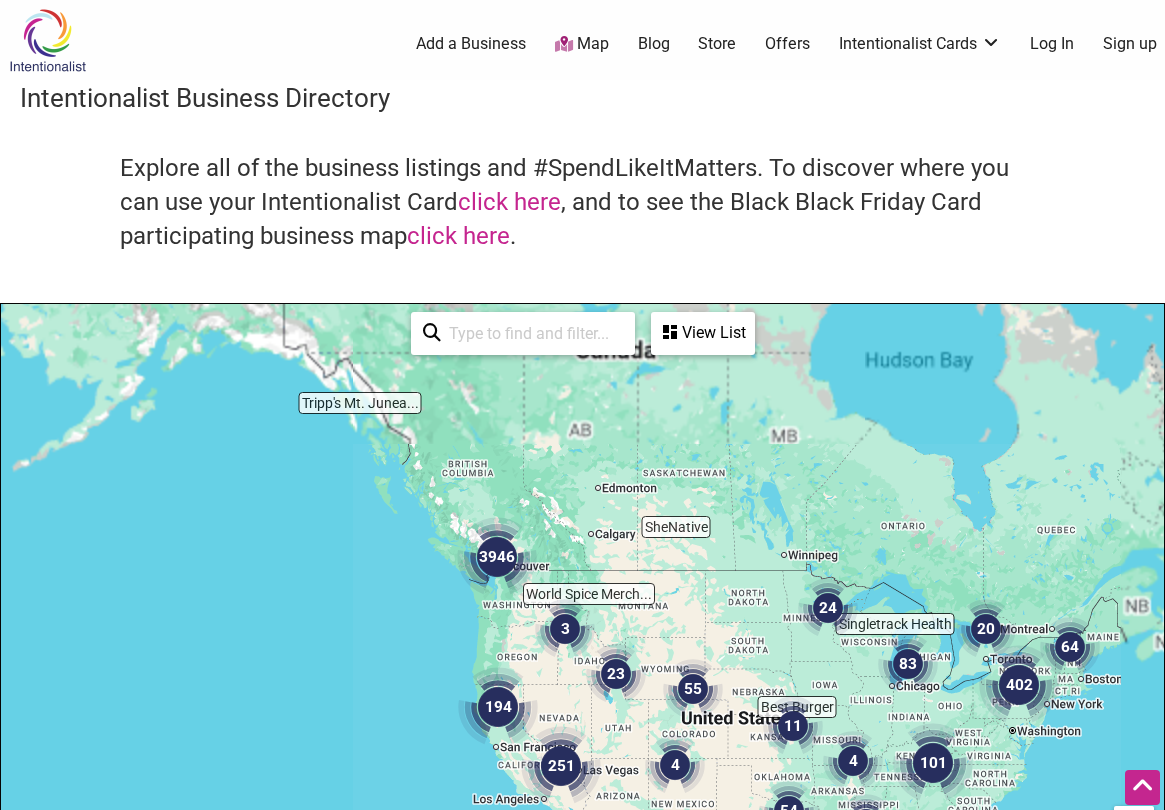 scroll, scrollTop: 500, scrollLeft: 0, axis: vertical 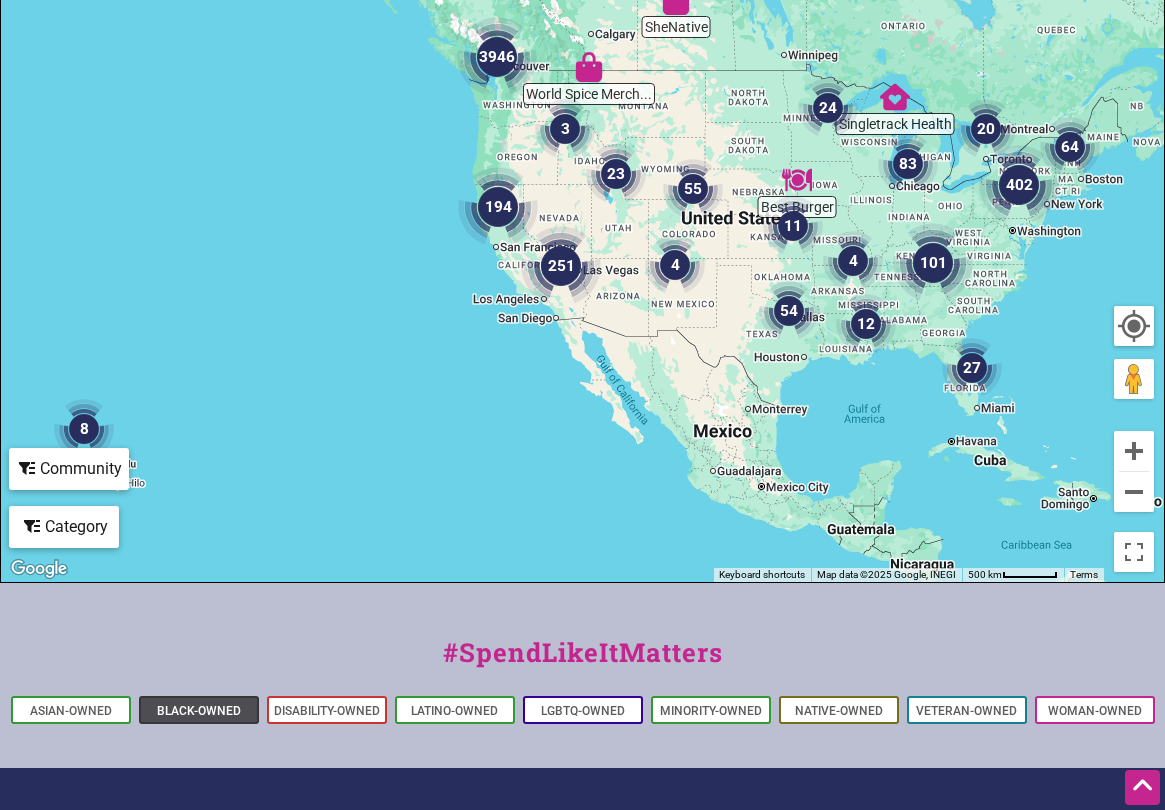 click on "Black-Owned" at bounding box center (199, 711) 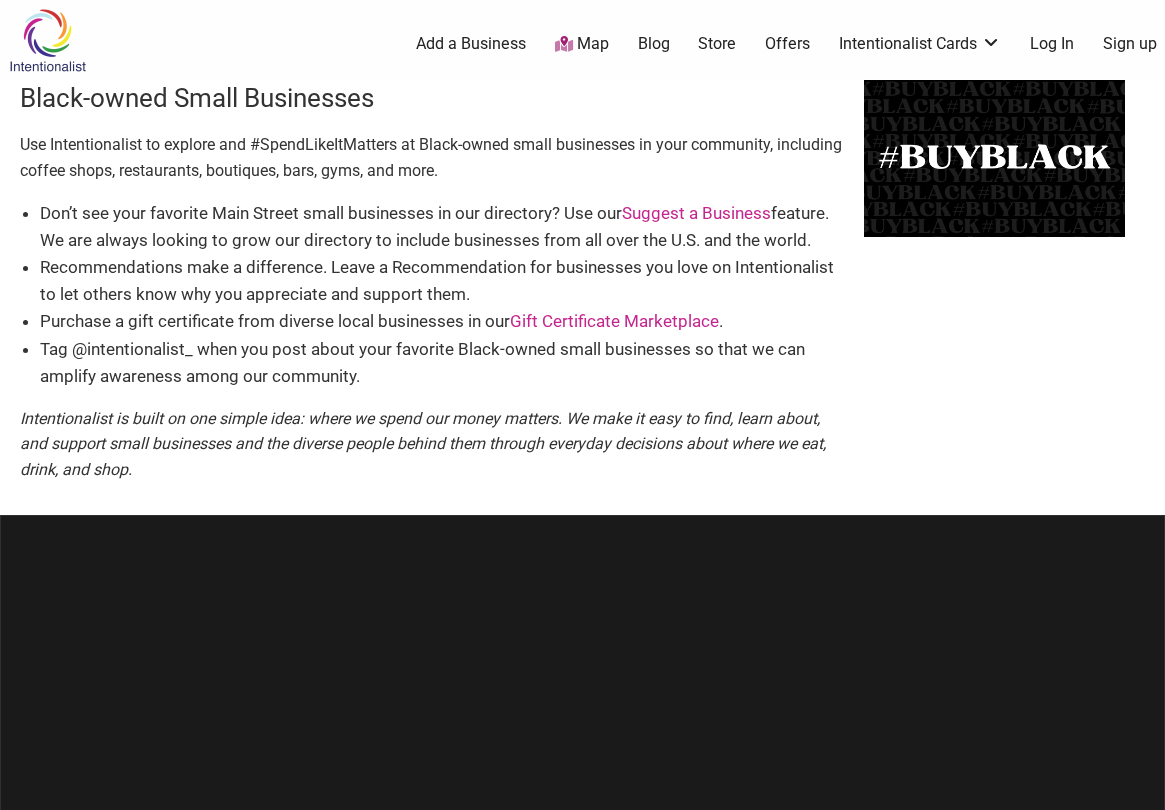 scroll, scrollTop: 0, scrollLeft: 0, axis: both 